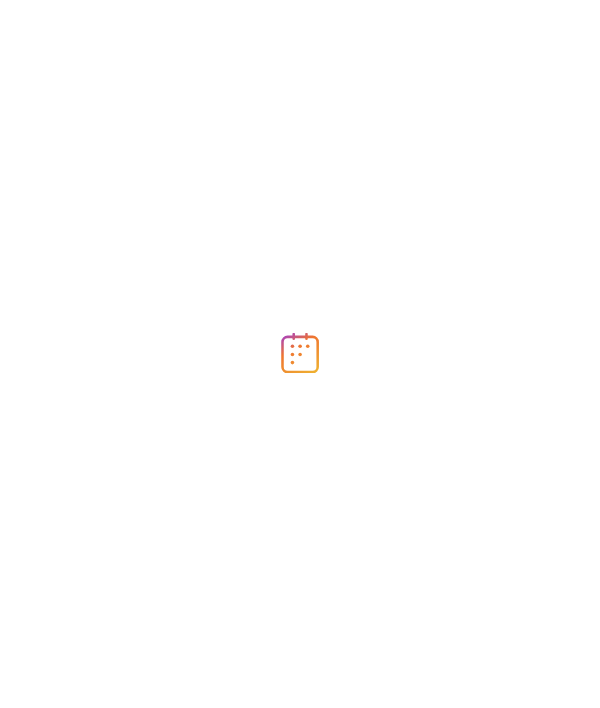 scroll, scrollTop: 0, scrollLeft: 0, axis: both 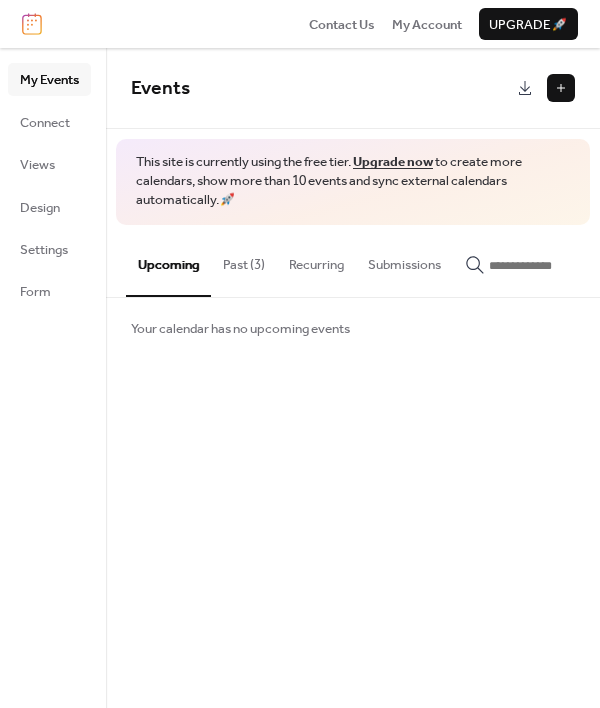click on "Past (3)" at bounding box center (244, 260) 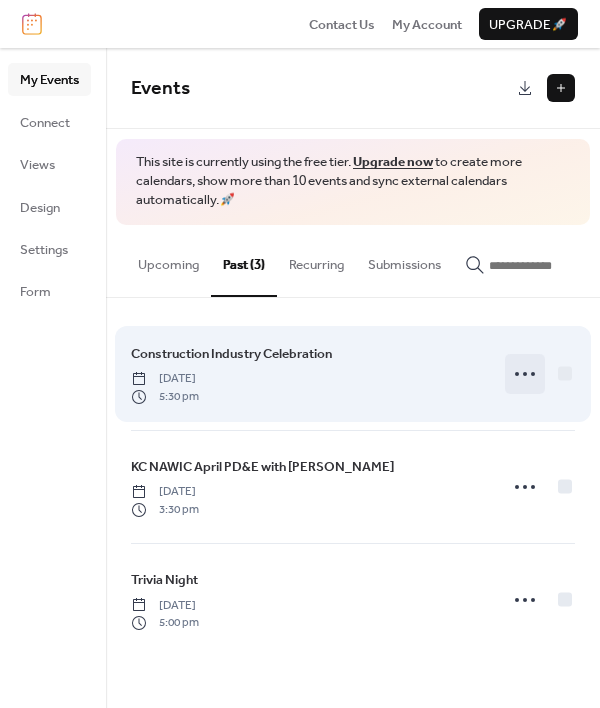 click 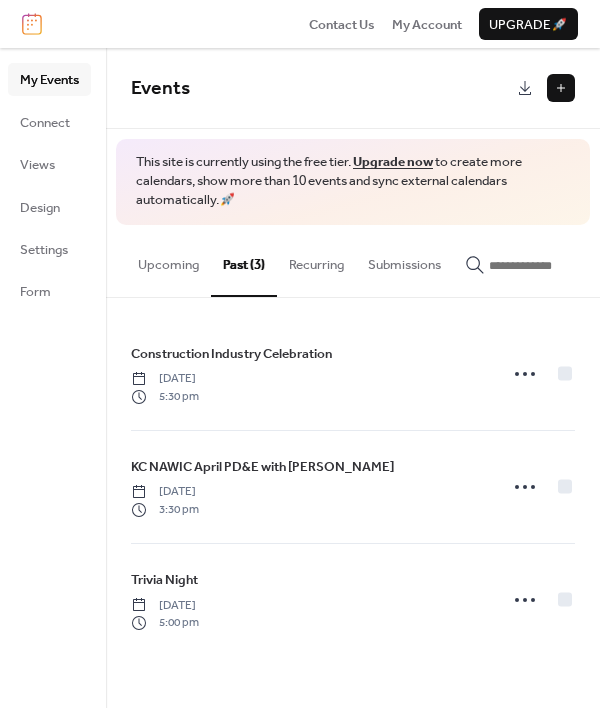click on "Construction Industry Celebration [DATE] 5:30 pm KC NAWIC April PD&E with [PERSON_NAME] [DATE] 3:30 pm Trivia Night [DATE] 5:00 pm" at bounding box center (353, 487) 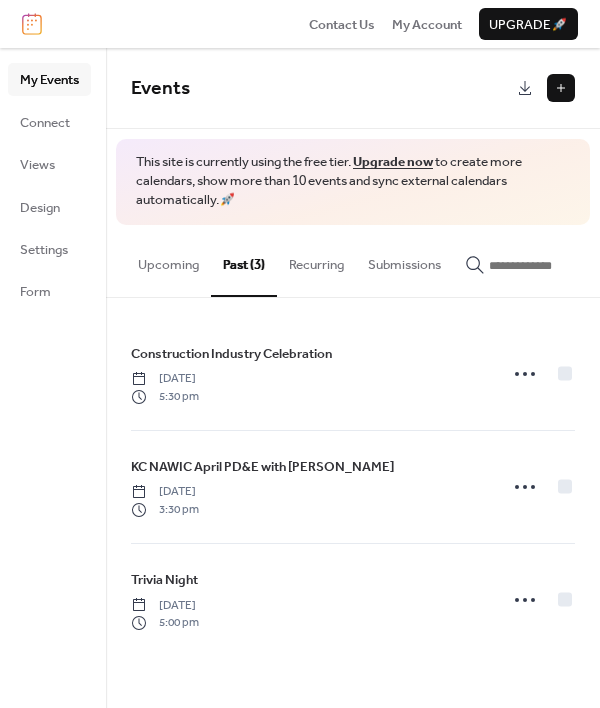 click on "Upcoming" at bounding box center (168, 260) 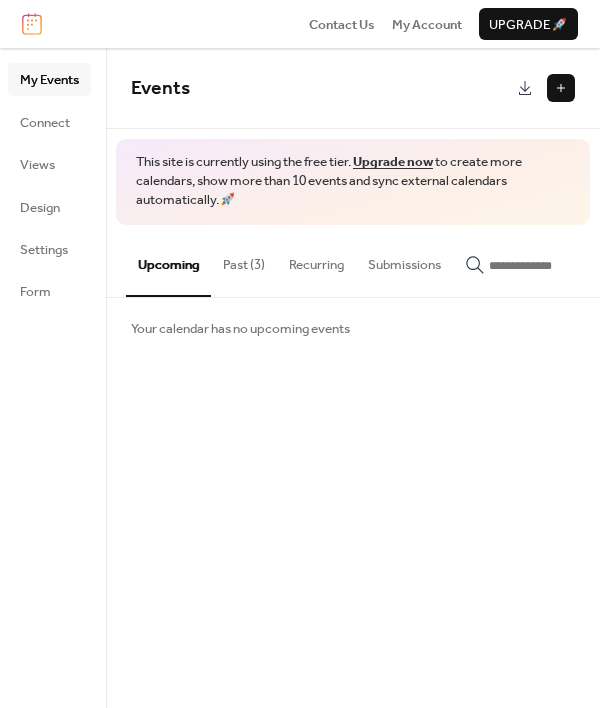 click at bounding box center (561, 88) 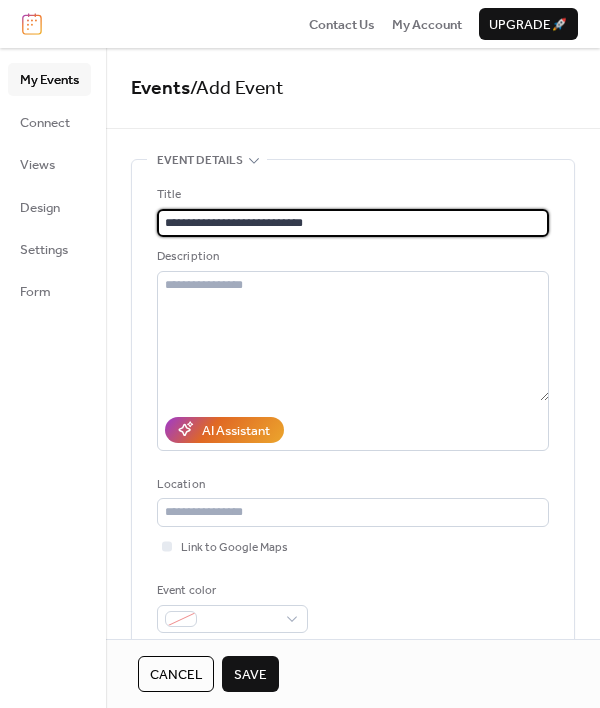 type on "**********" 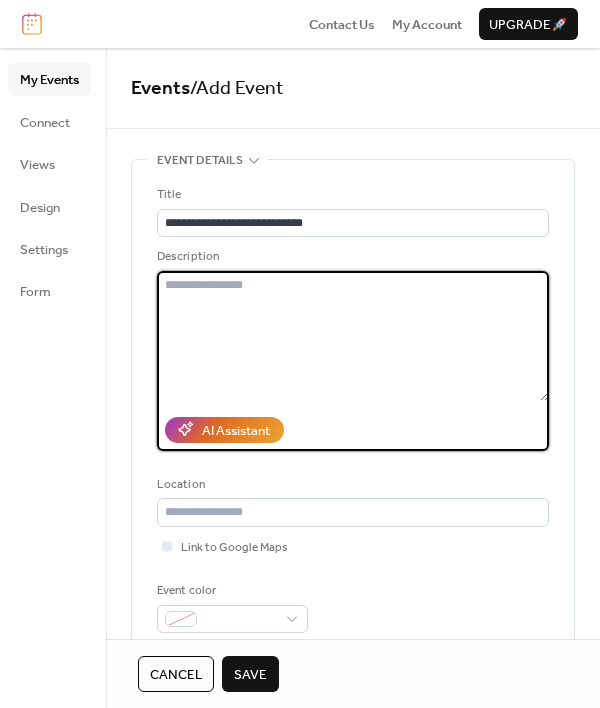 click at bounding box center (353, 336) 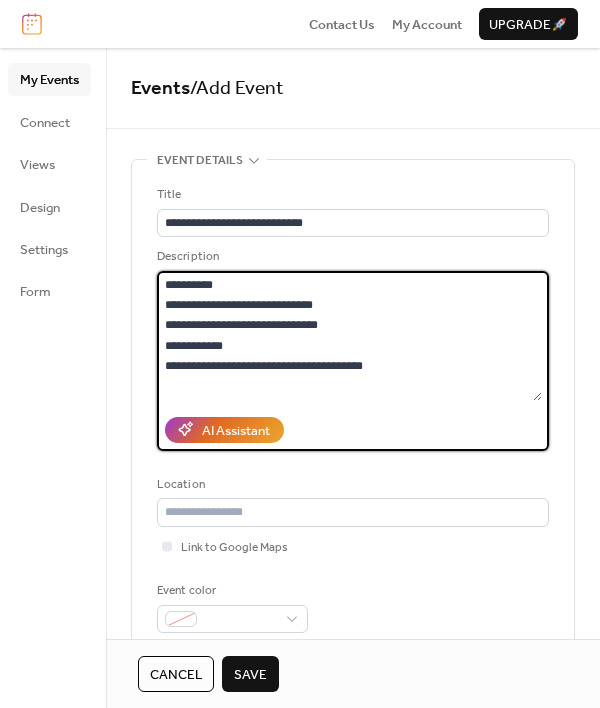 drag, startPoint x: 224, startPoint y: 288, endPoint x: 24, endPoint y: 273, distance: 200.5617 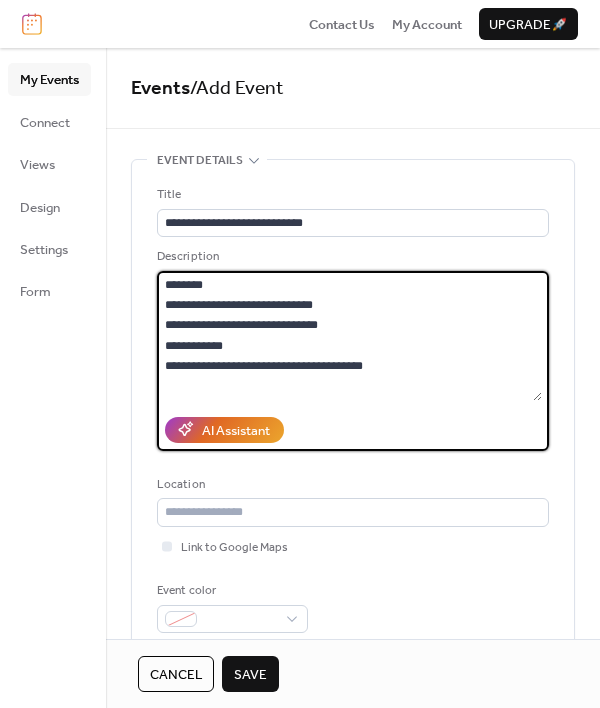 drag, startPoint x: 216, startPoint y: 283, endPoint x: 114, endPoint y: 267, distance: 103.24728 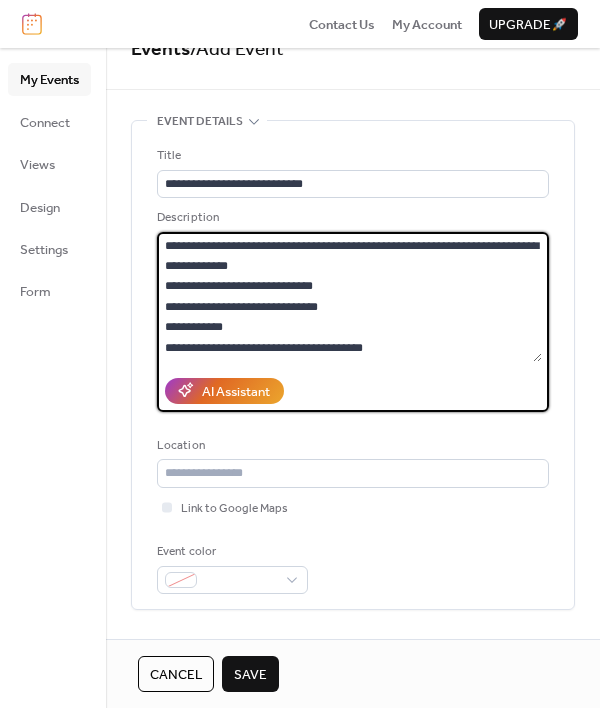 type on "**********" 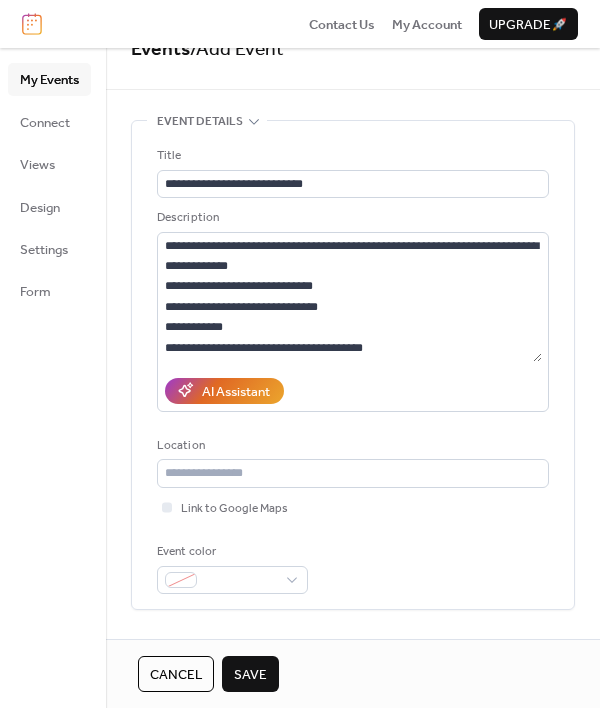 click on "Event color" at bounding box center [353, 568] 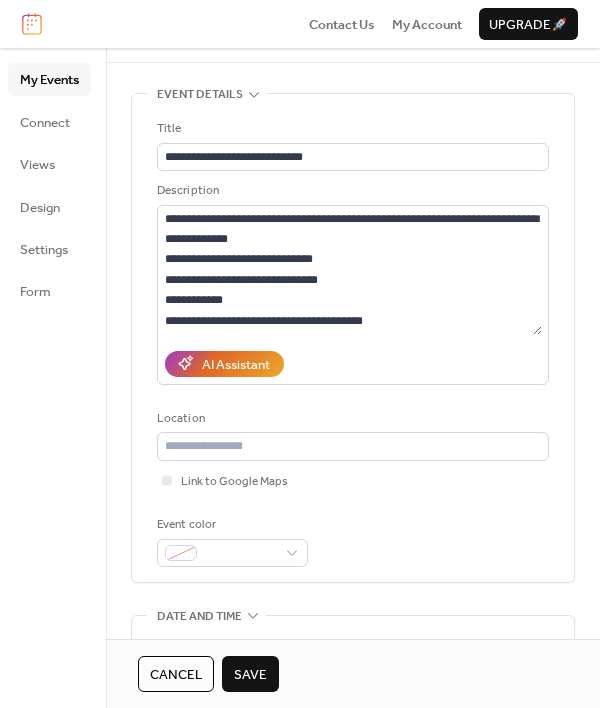 scroll, scrollTop: 106, scrollLeft: 0, axis: vertical 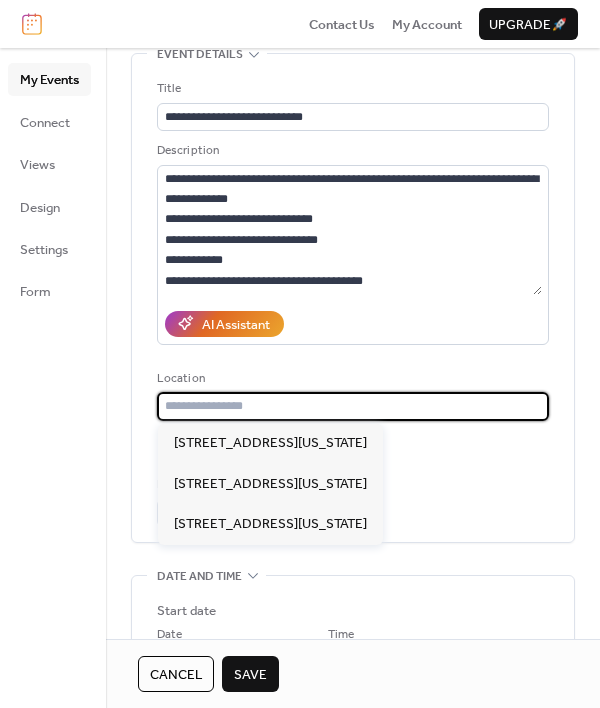 click at bounding box center [353, 406] 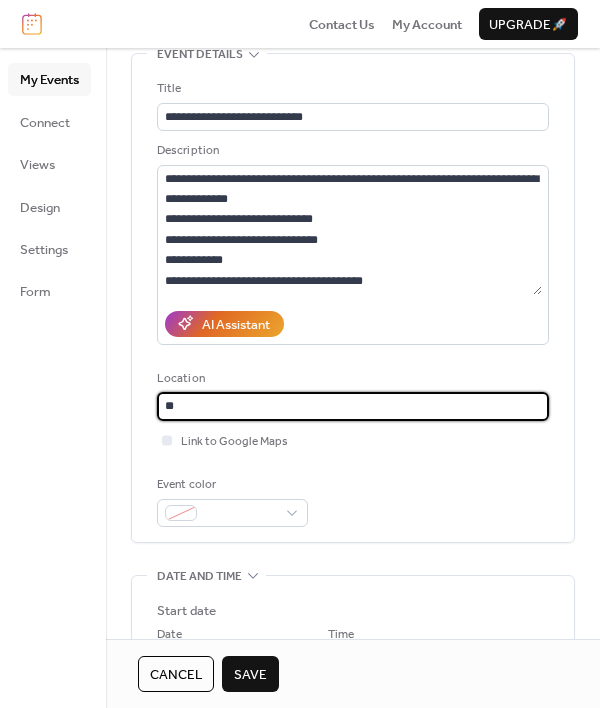 type on "*" 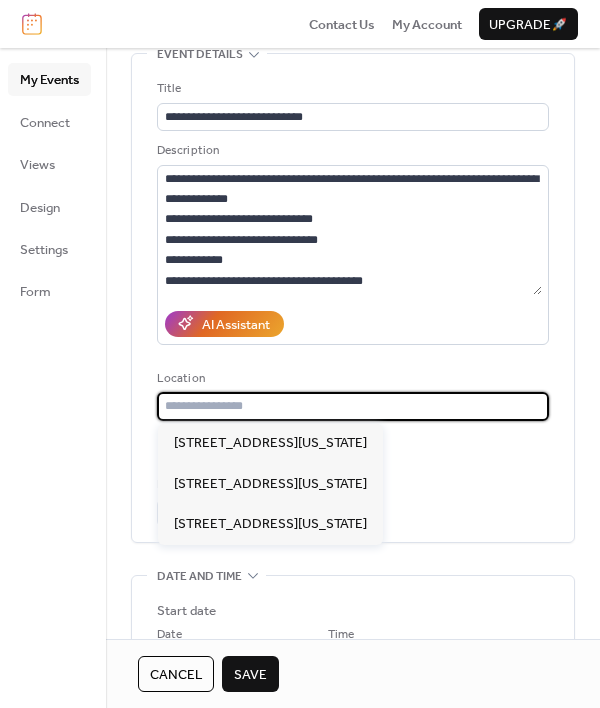 paste on "**********" 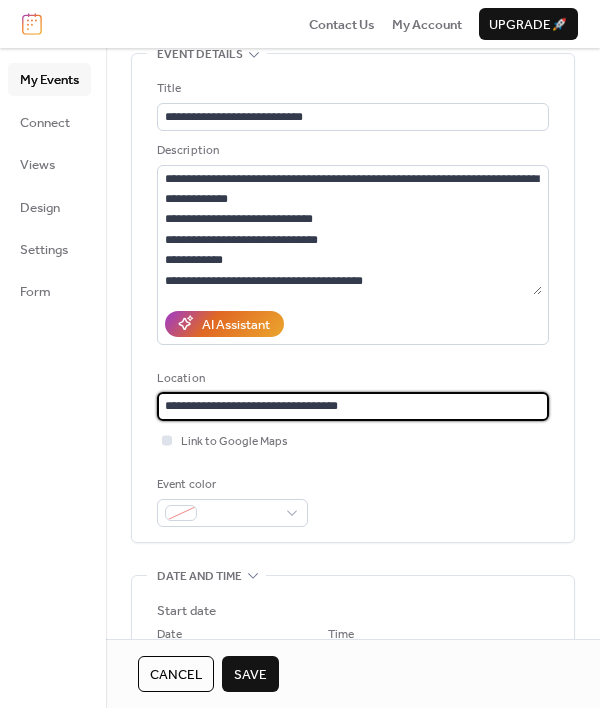 type on "**********" 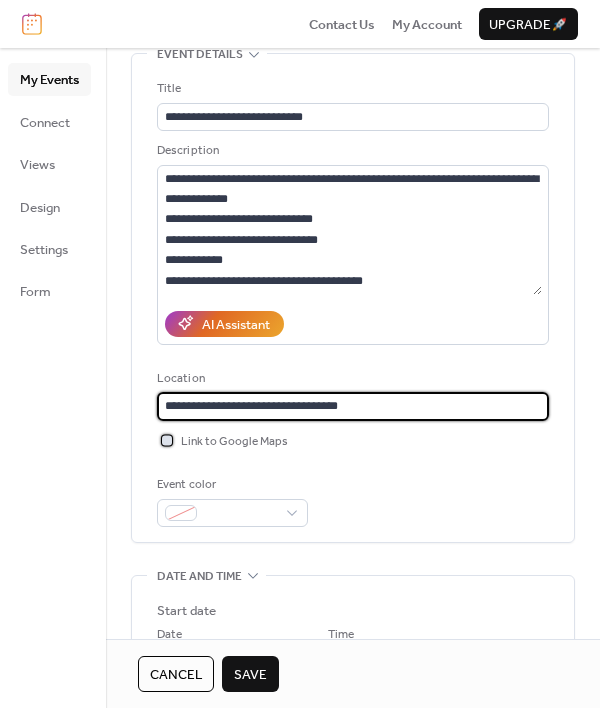 click at bounding box center (167, 440) 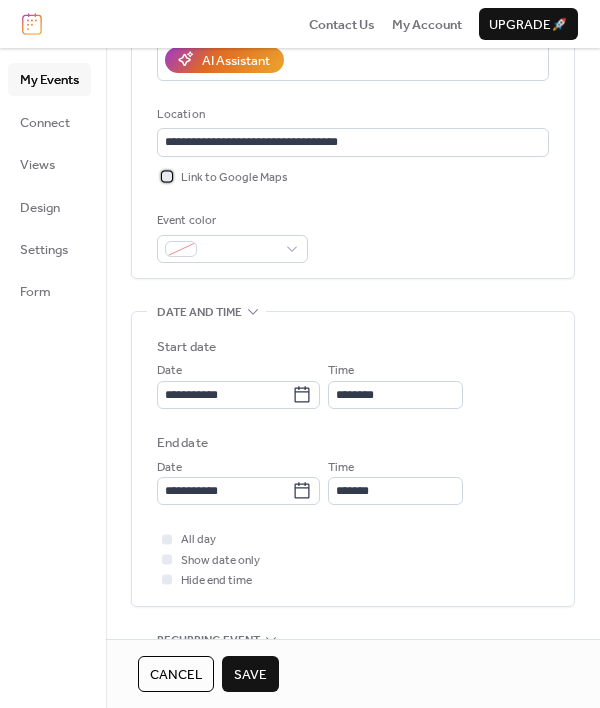 scroll, scrollTop: 383, scrollLeft: 0, axis: vertical 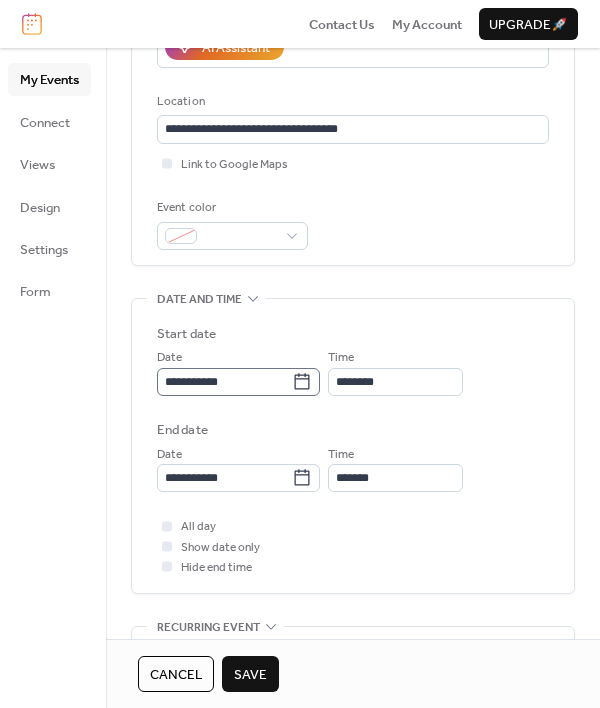click 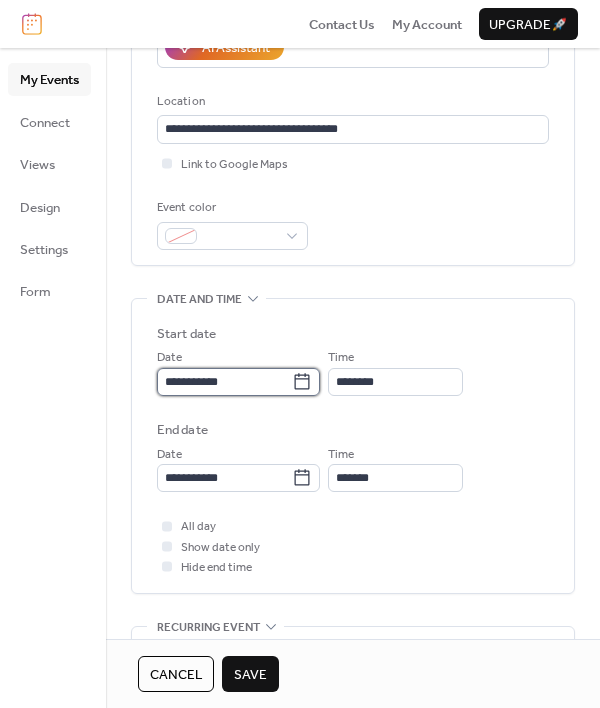 click on "**********" at bounding box center [224, 382] 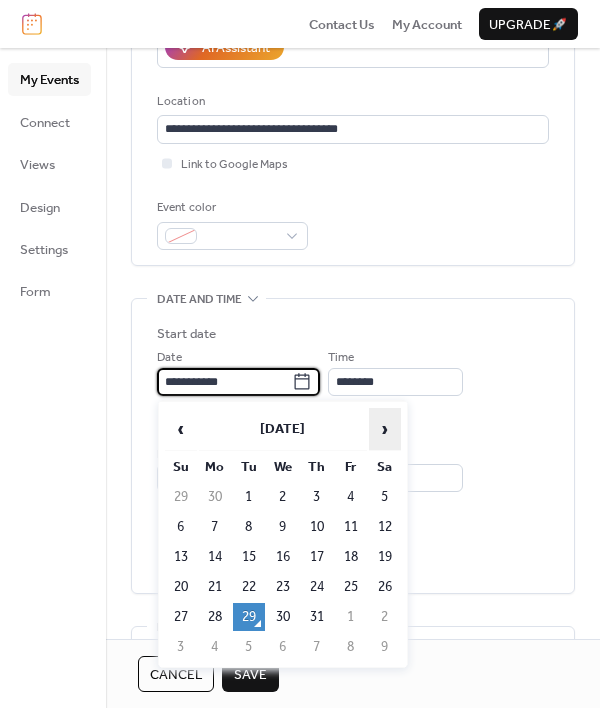 click on "›" at bounding box center [385, 429] 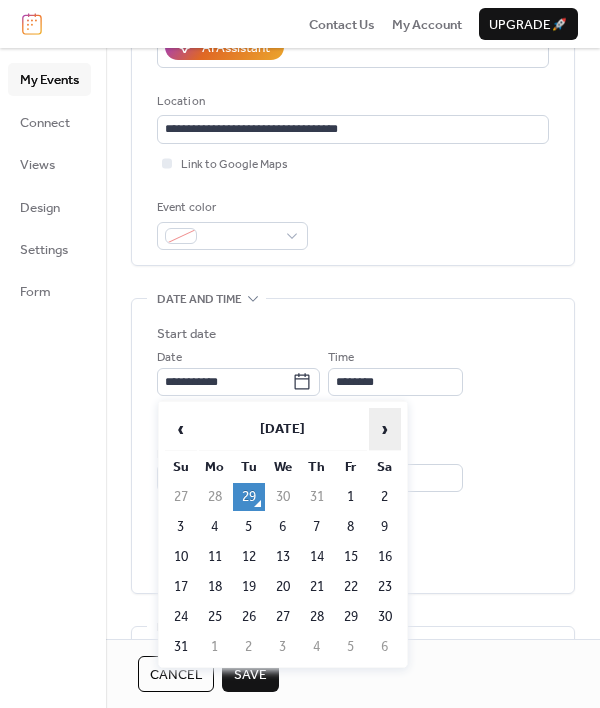 click on "›" at bounding box center [385, 429] 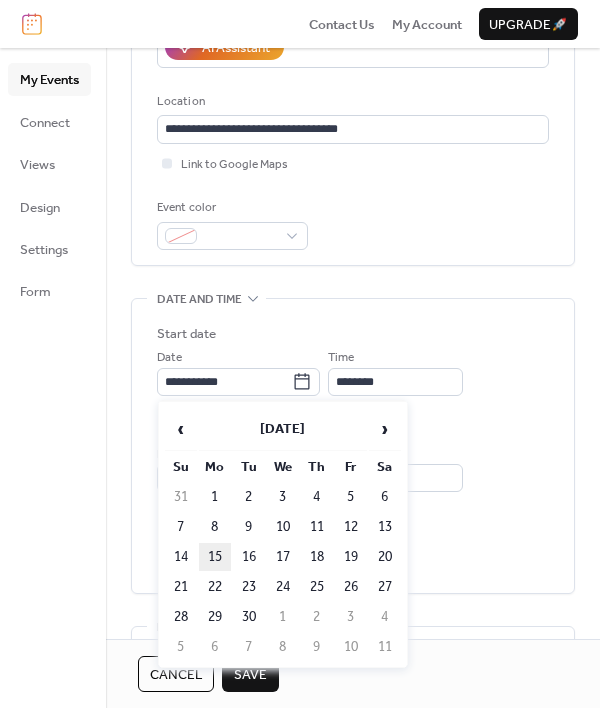 click on "15" at bounding box center [215, 557] 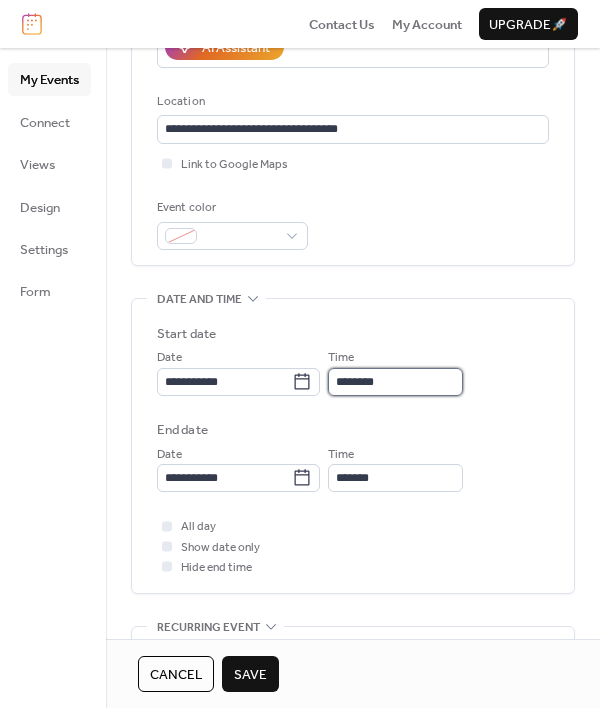 click on "********" at bounding box center (395, 382) 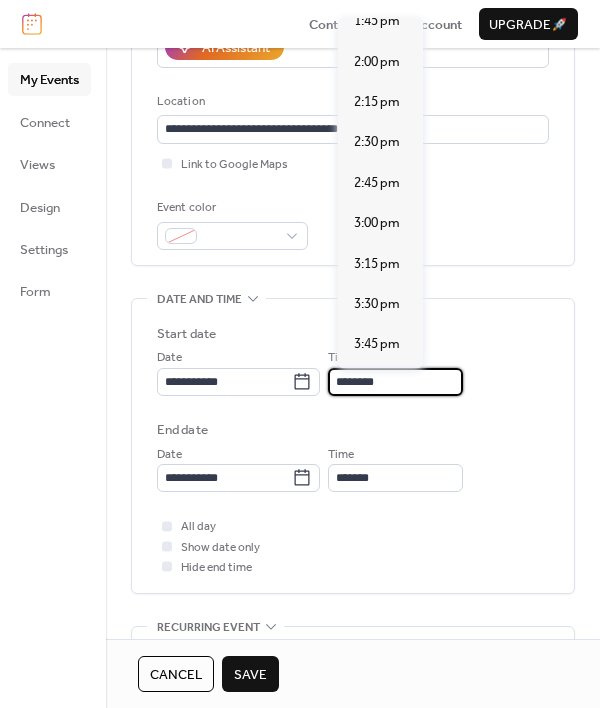 scroll, scrollTop: 2590, scrollLeft: 0, axis: vertical 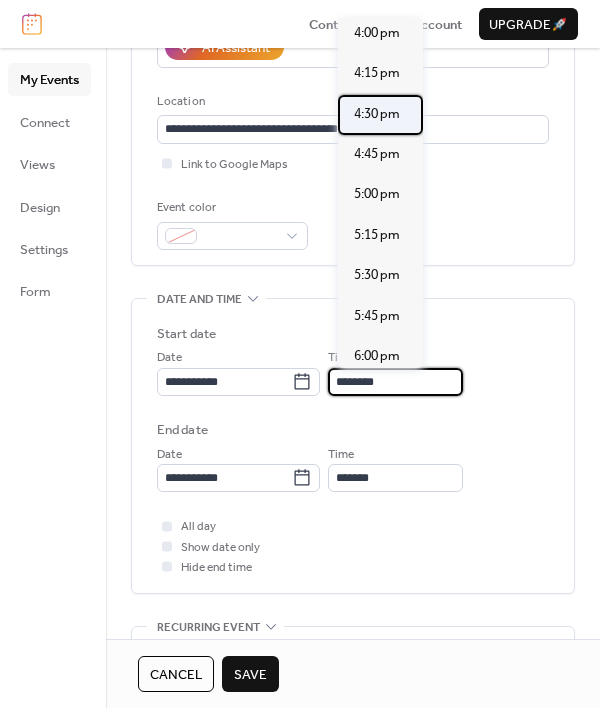 click on "4:30 pm" at bounding box center [377, 114] 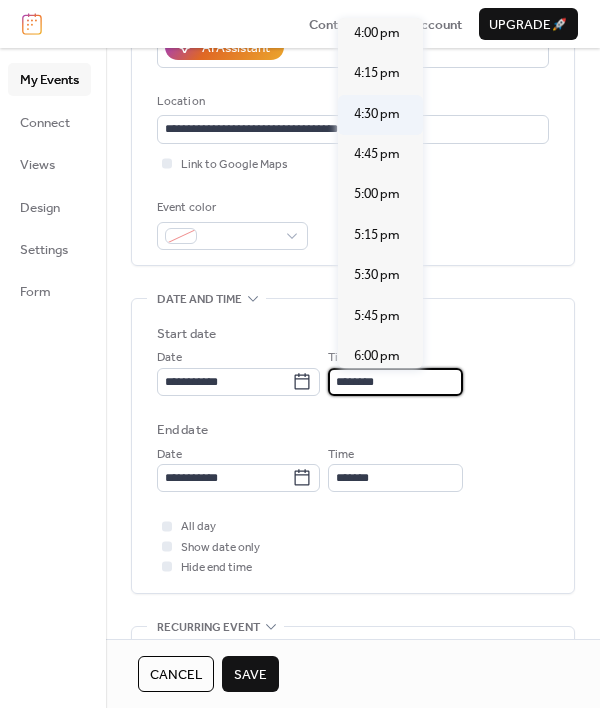 type on "*******" 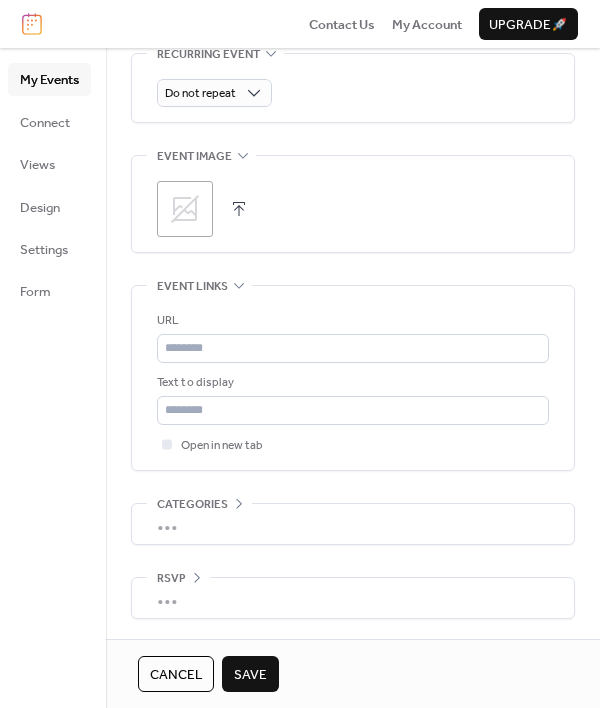scroll, scrollTop: 956, scrollLeft: 0, axis: vertical 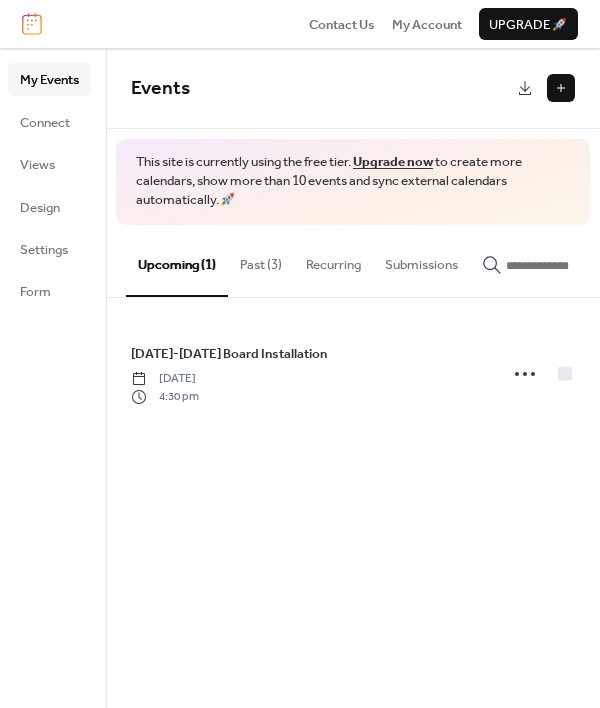 click on "Past (3)" at bounding box center [261, 260] 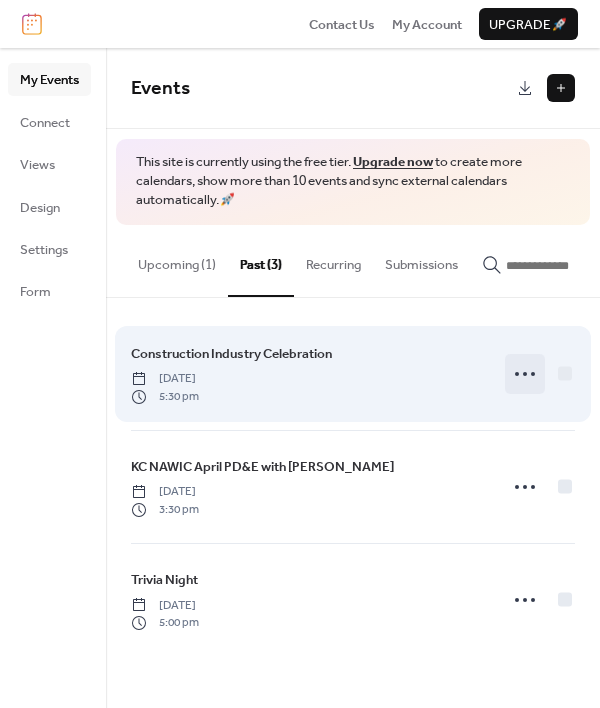 click 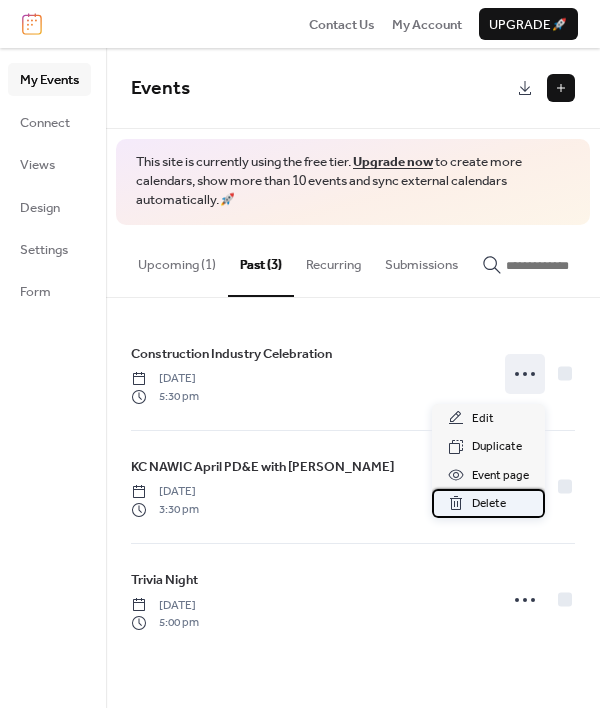 click on "Delete" at bounding box center [489, 504] 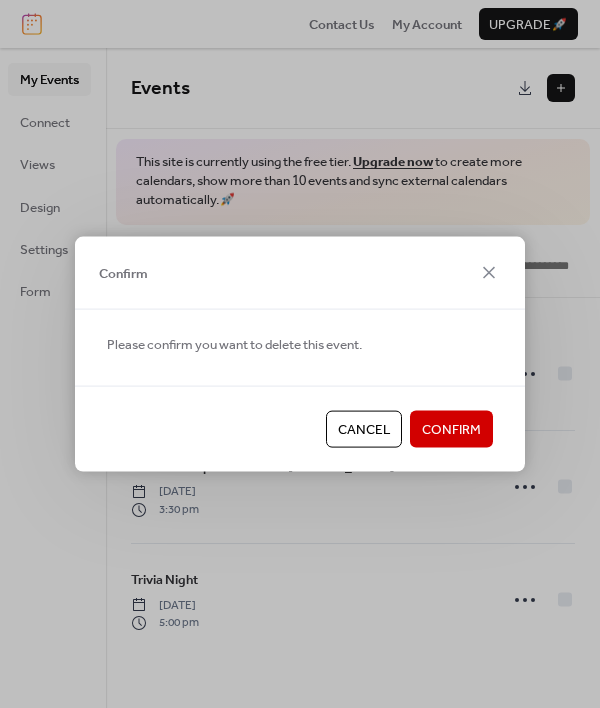 click on "Confirm" at bounding box center [451, 429] 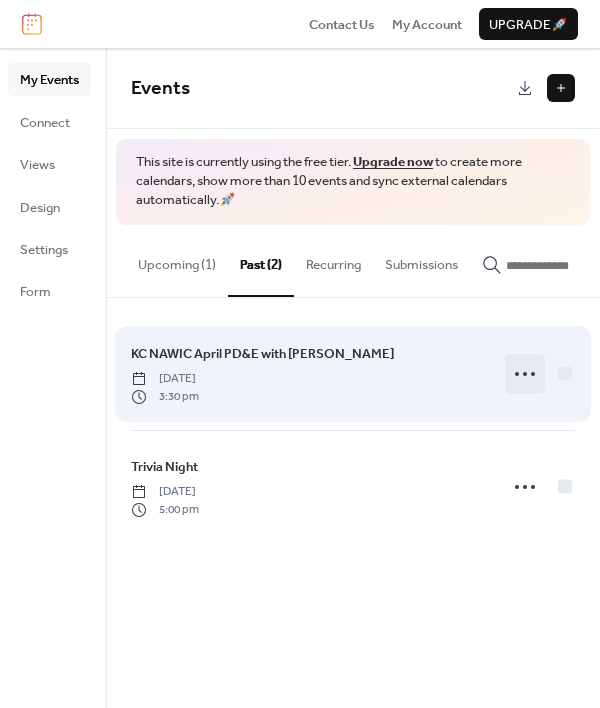 click 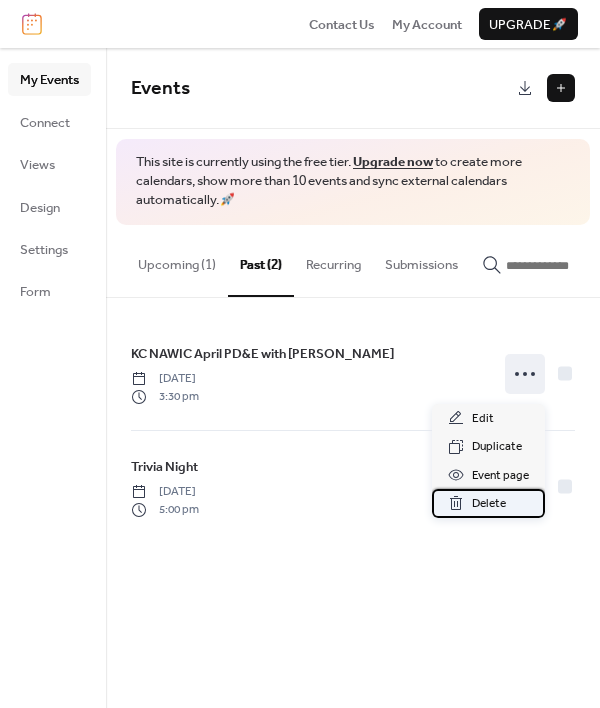 click on "Delete" at bounding box center [488, 503] 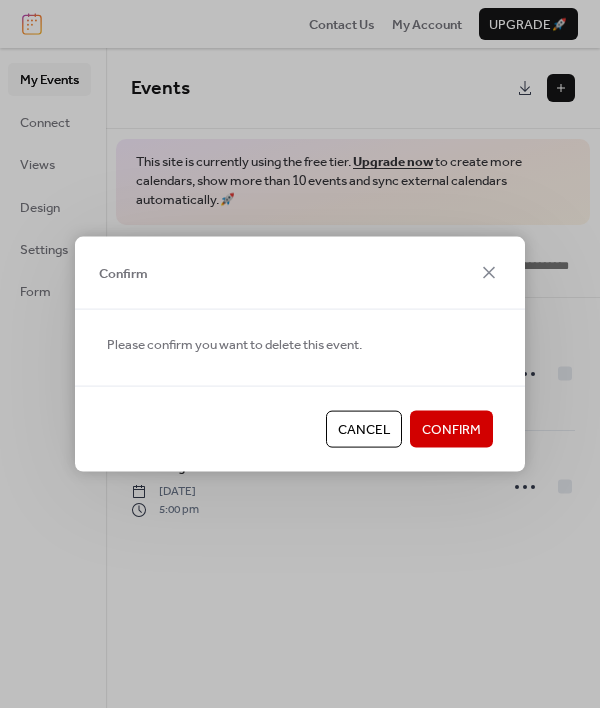 click on "Confirm" at bounding box center (451, 429) 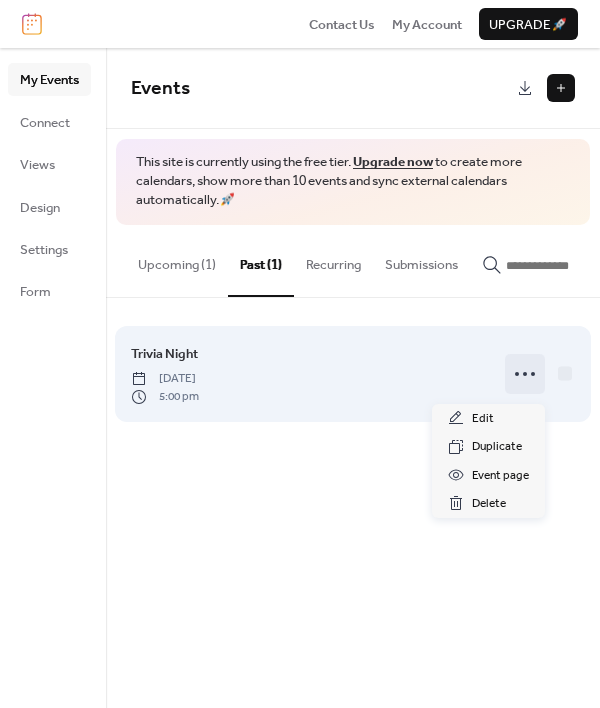 click 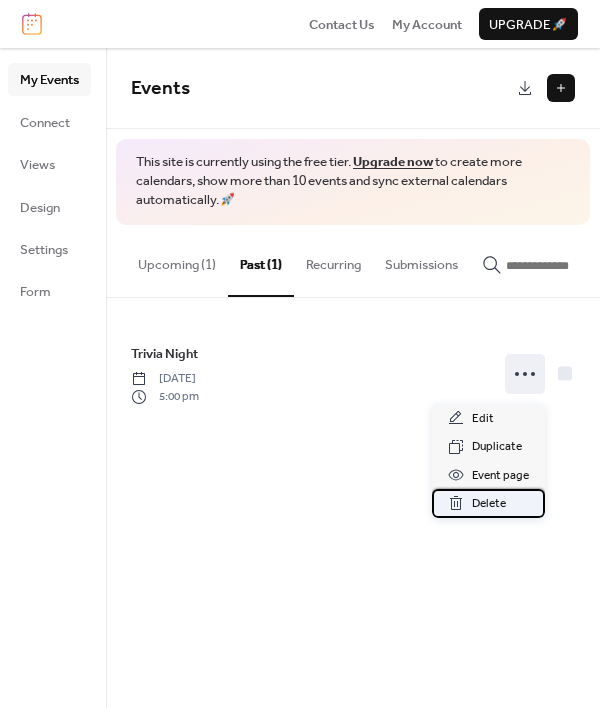 click on "Delete" at bounding box center [489, 504] 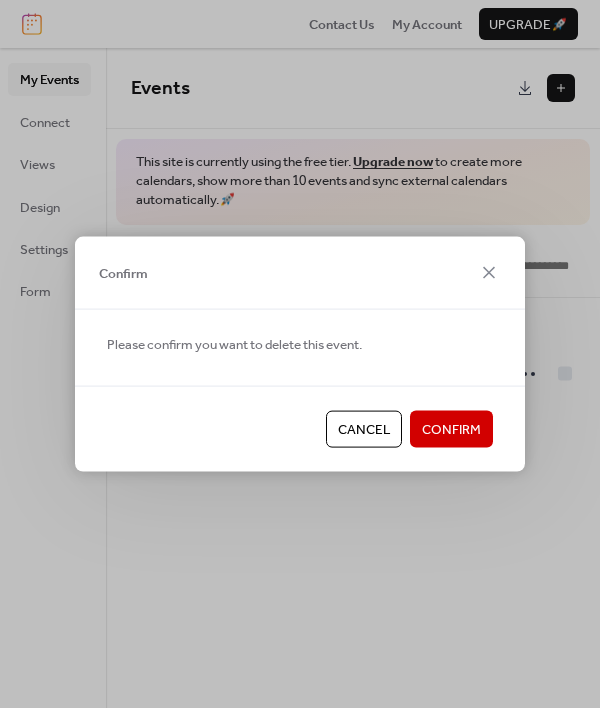 click on "Confirm" at bounding box center [451, 430] 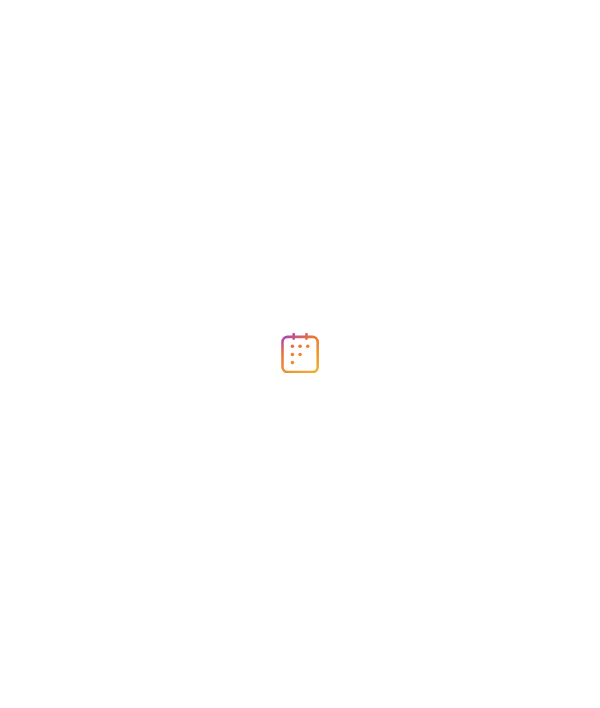 scroll, scrollTop: 0, scrollLeft: 0, axis: both 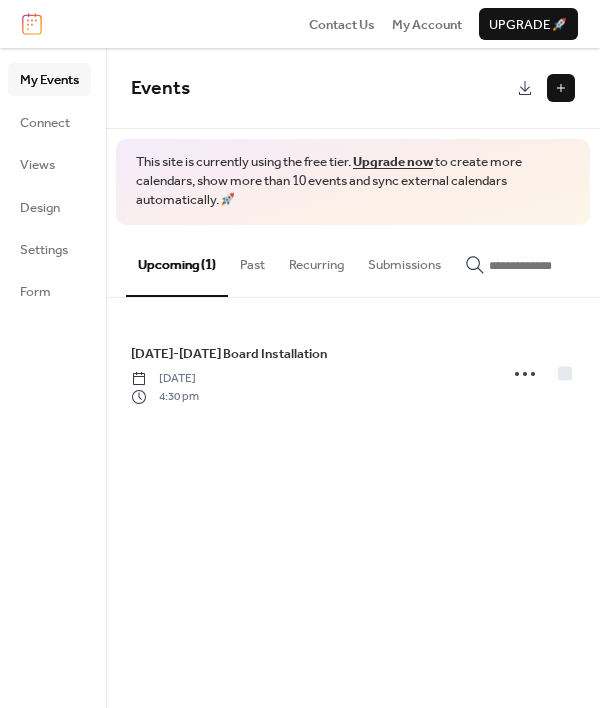 click at bounding box center [561, 88] 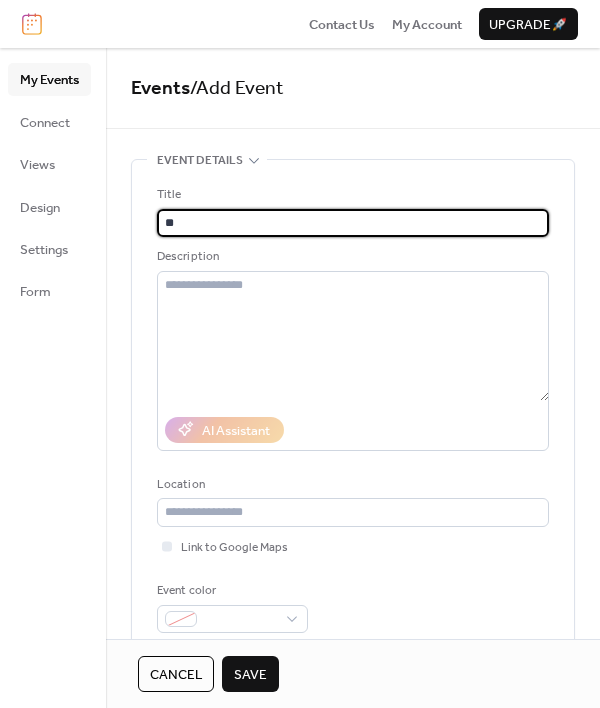 type on "*" 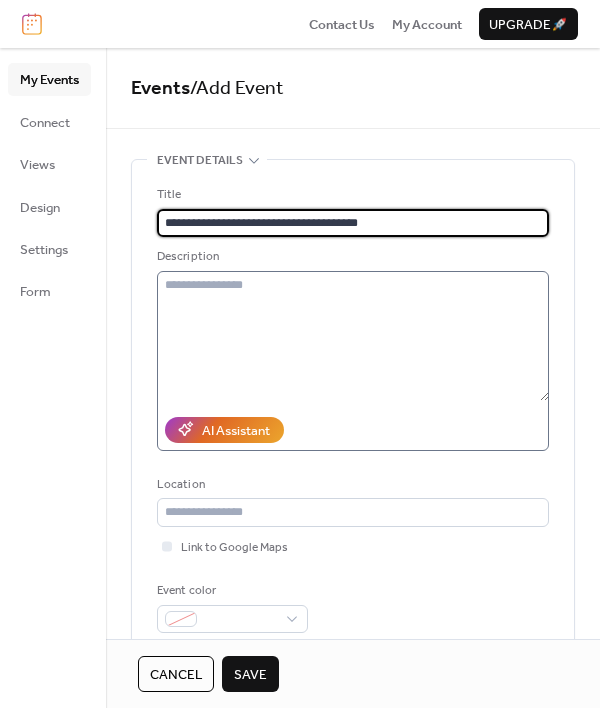 type on "**********" 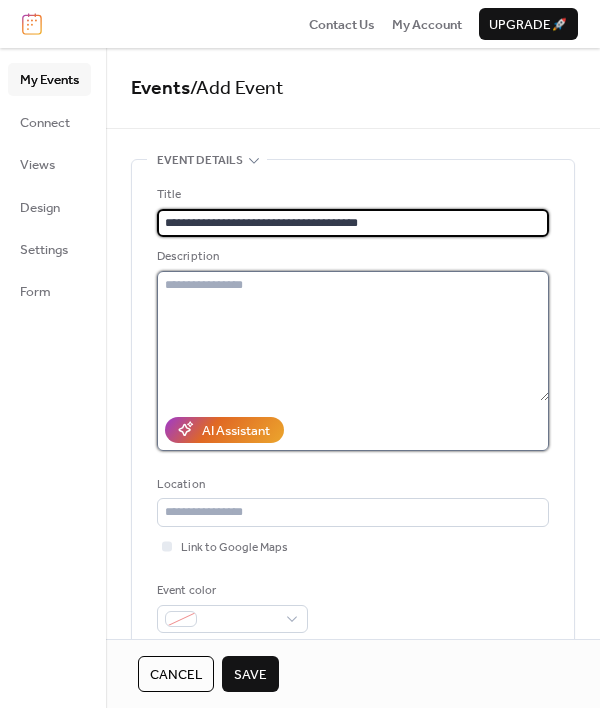 click at bounding box center [353, 336] 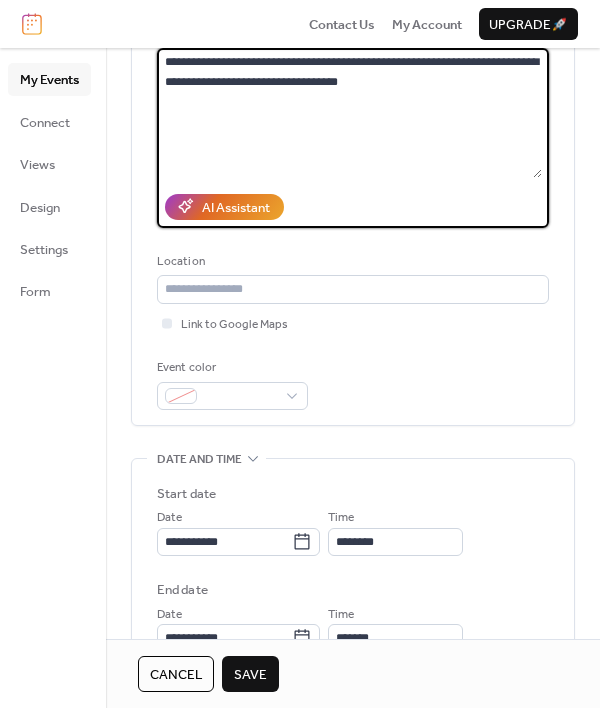 scroll, scrollTop: 392, scrollLeft: 0, axis: vertical 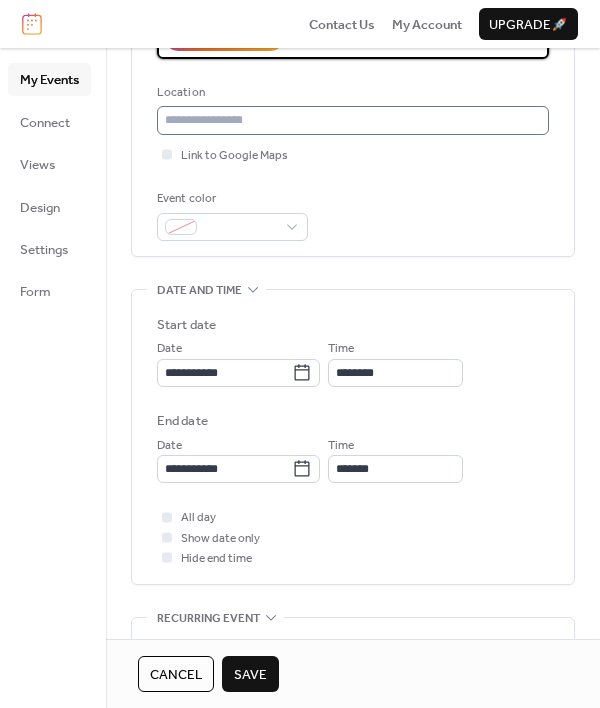 type on "**********" 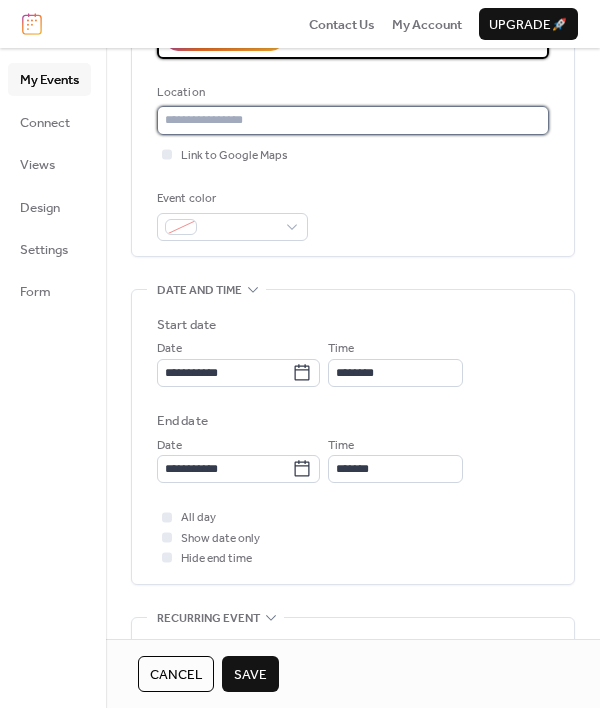 click at bounding box center [353, 120] 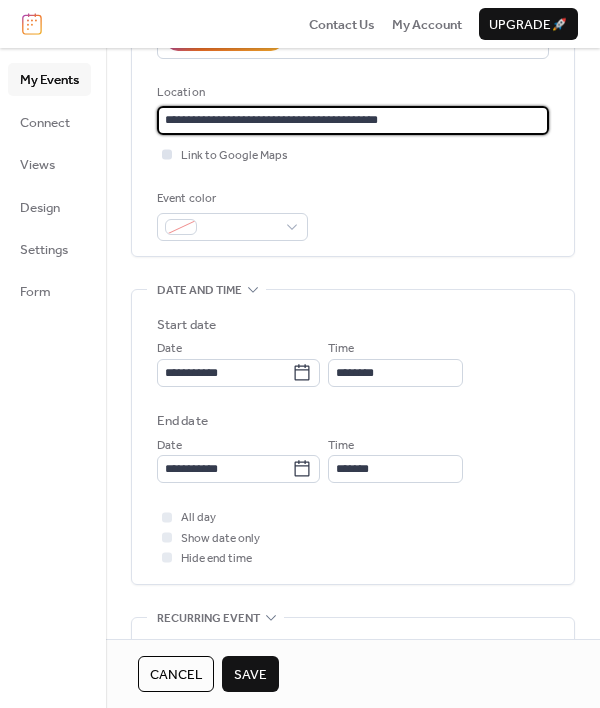 type on "**********" 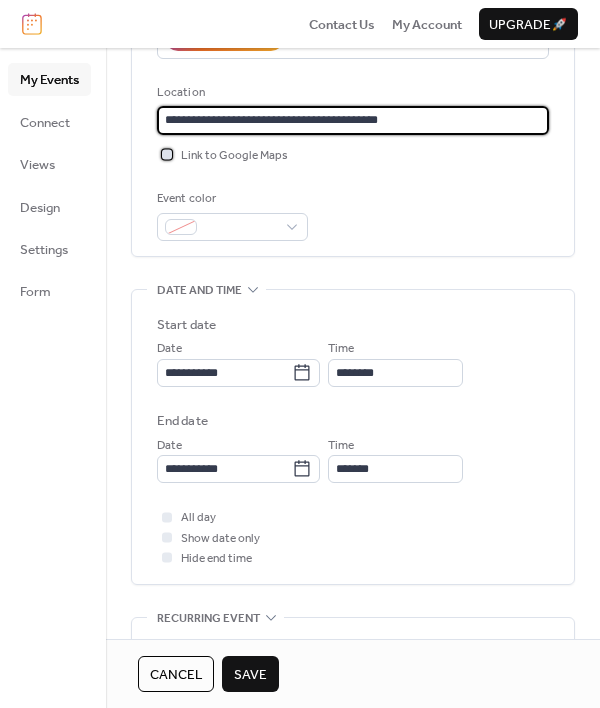 click on "Link to Google Maps" at bounding box center (234, 156) 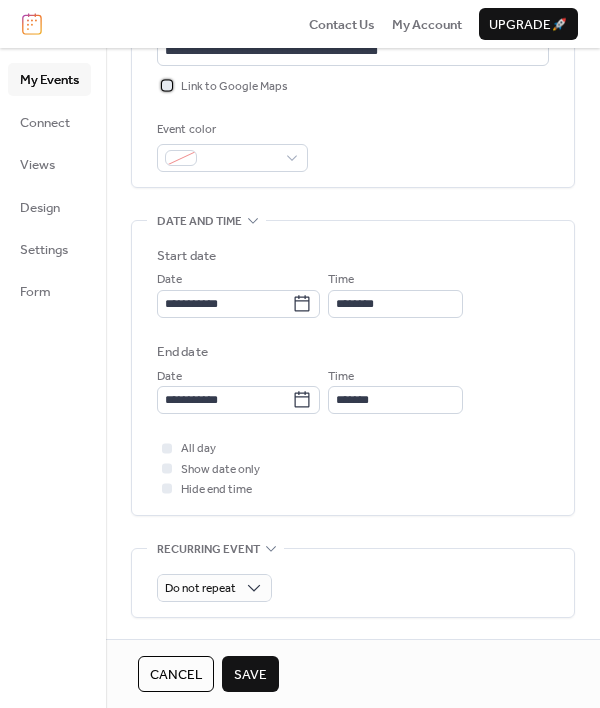 scroll, scrollTop: 462, scrollLeft: 0, axis: vertical 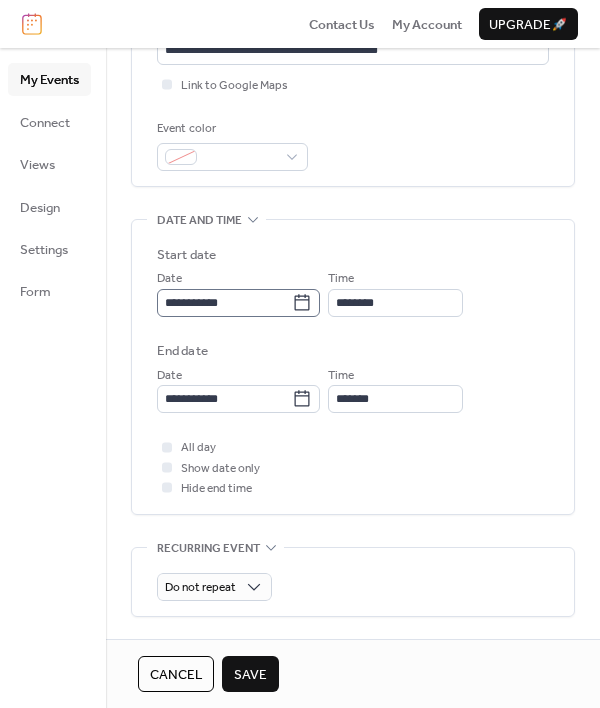 click 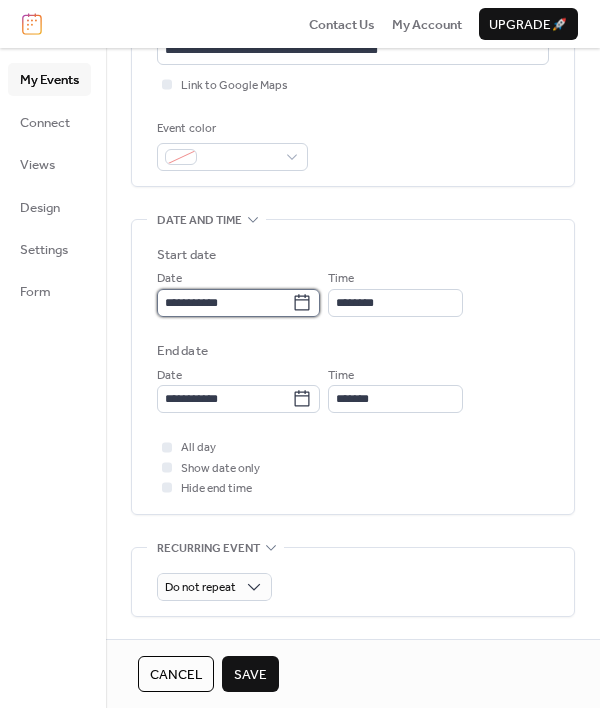 click on "**********" at bounding box center [224, 303] 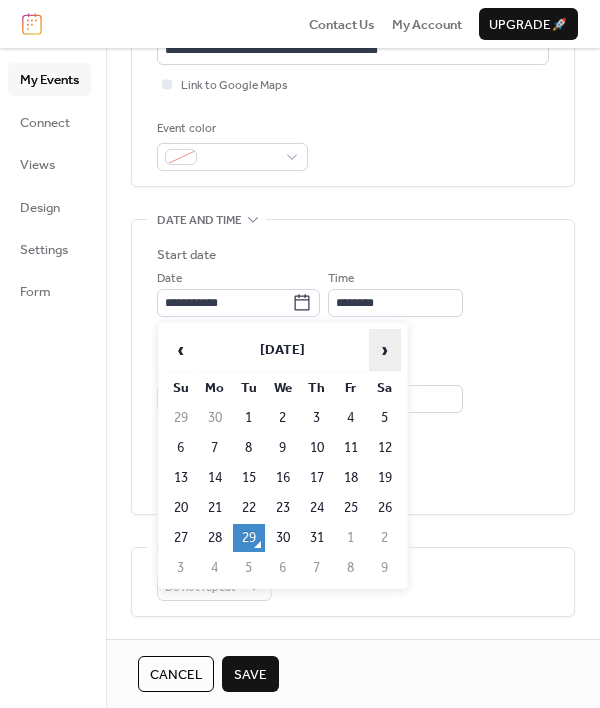 click on "›" at bounding box center [385, 350] 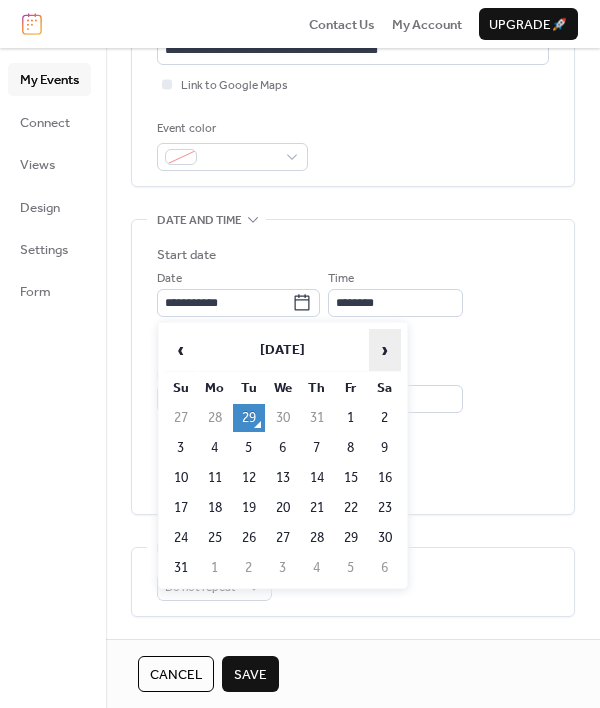 click on "›" at bounding box center (385, 350) 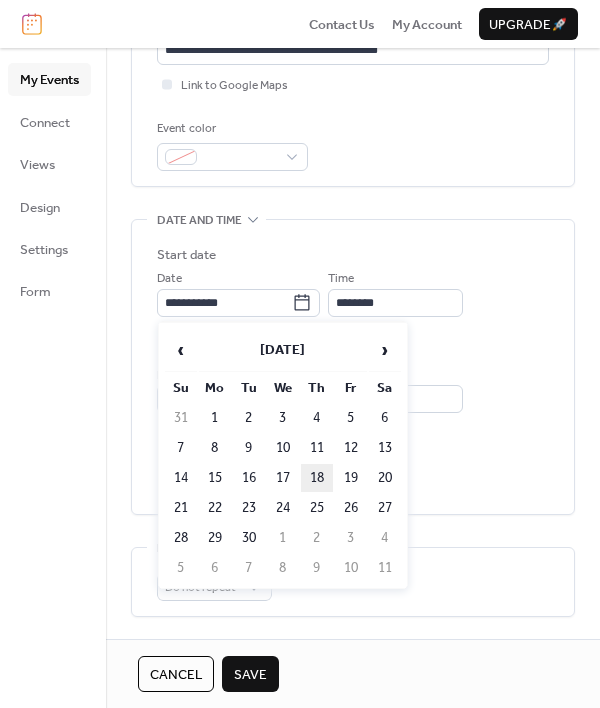 click on "18" at bounding box center [317, 478] 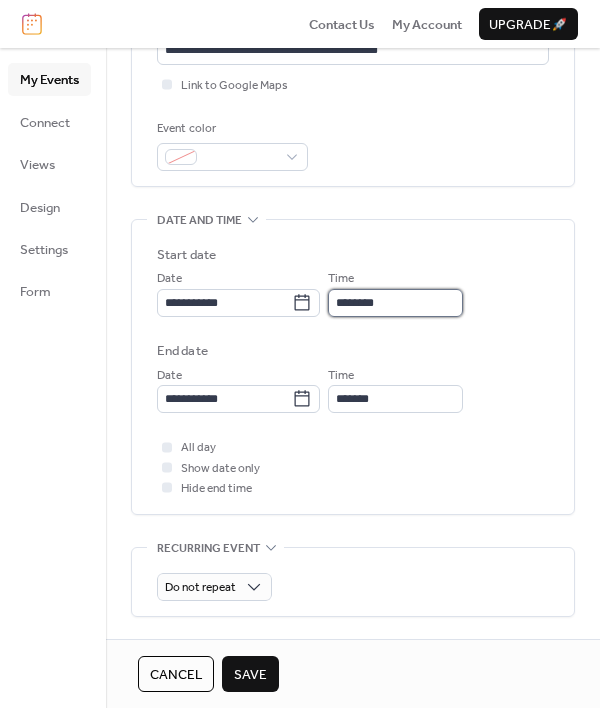 click on "********" at bounding box center (395, 303) 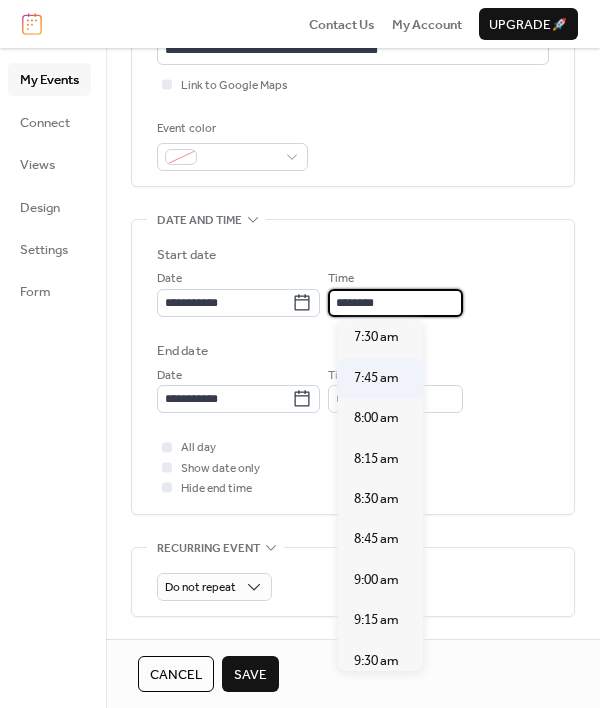 scroll, scrollTop: 1517, scrollLeft: 0, axis: vertical 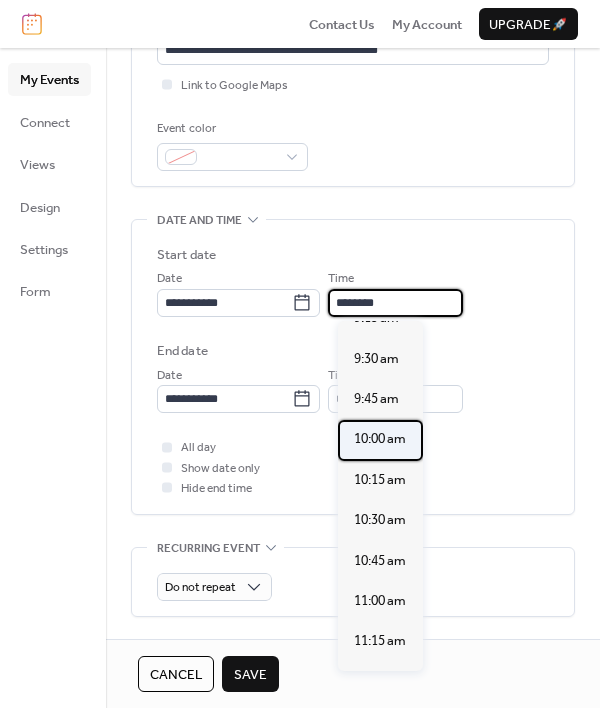 click on "10:00 am" at bounding box center (380, 440) 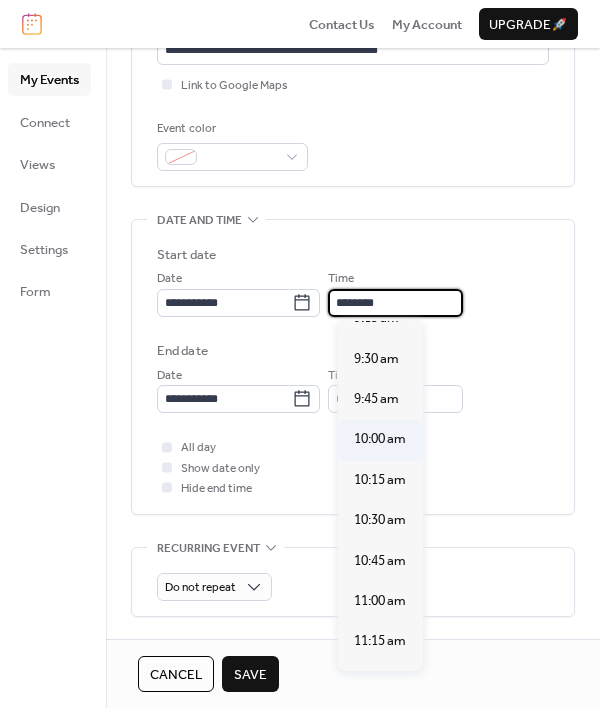 type on "********" 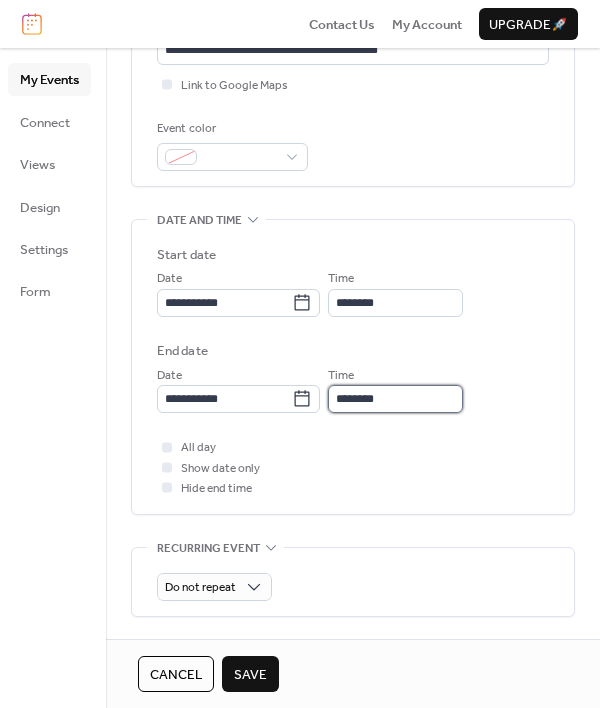 click on "********" at bounding box center (395, 399) 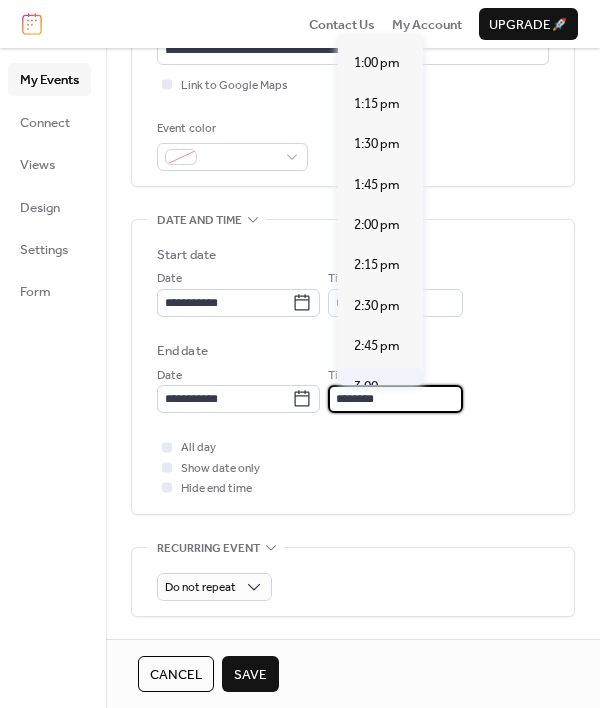 scroll, scrollTop: 437, scrollLeft: 0, axis: vertical 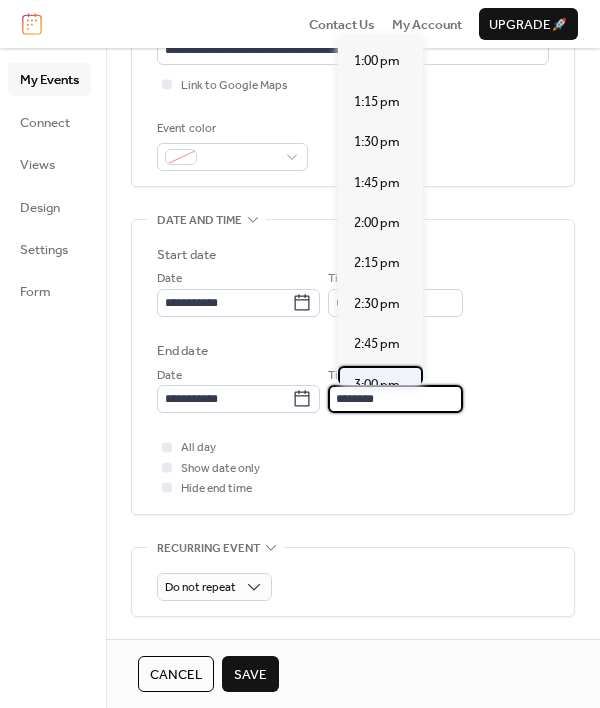 click on "3:00 pm" at bounding box center (377, 385) 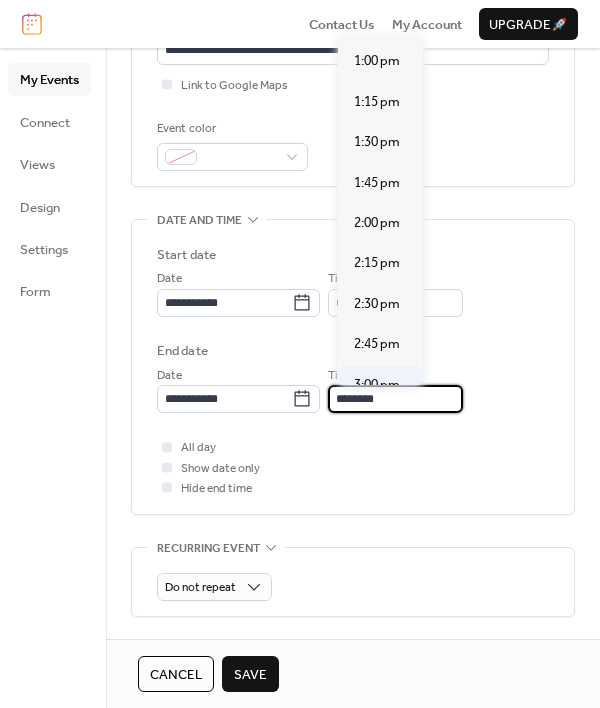 type on "*******" 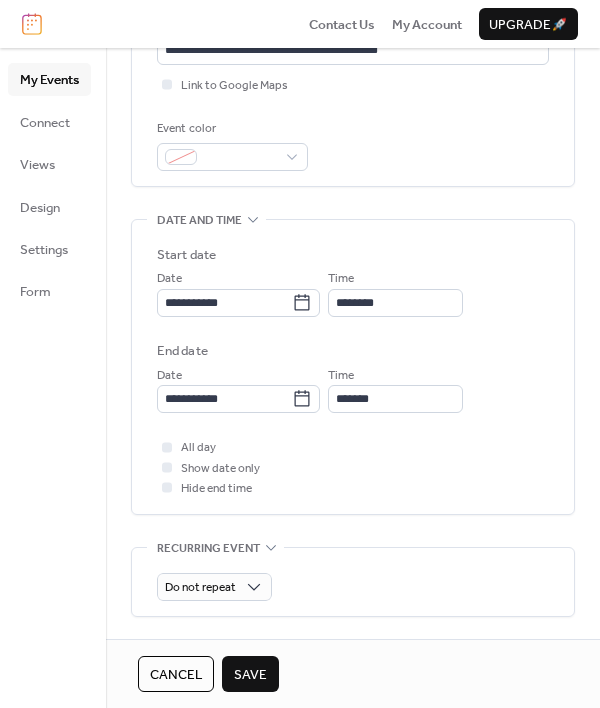 click on "**********" at bounding box center [353, 389] 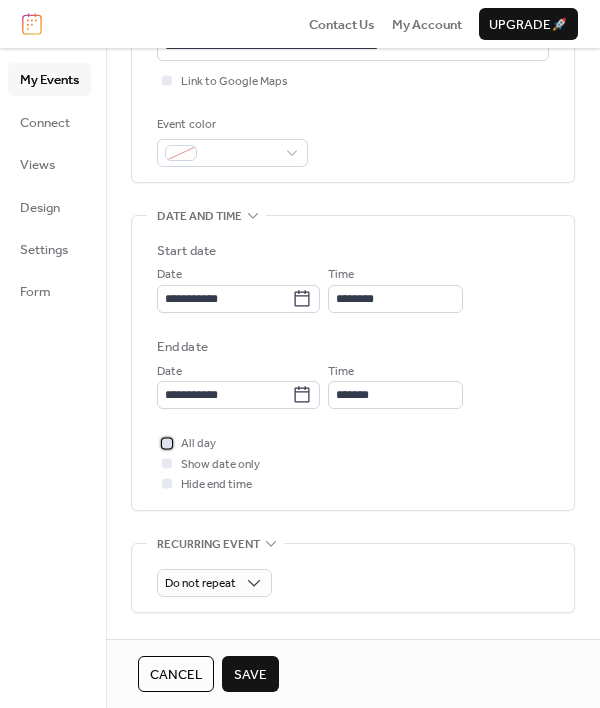 click on "All day" at bounding box center [198, 444] 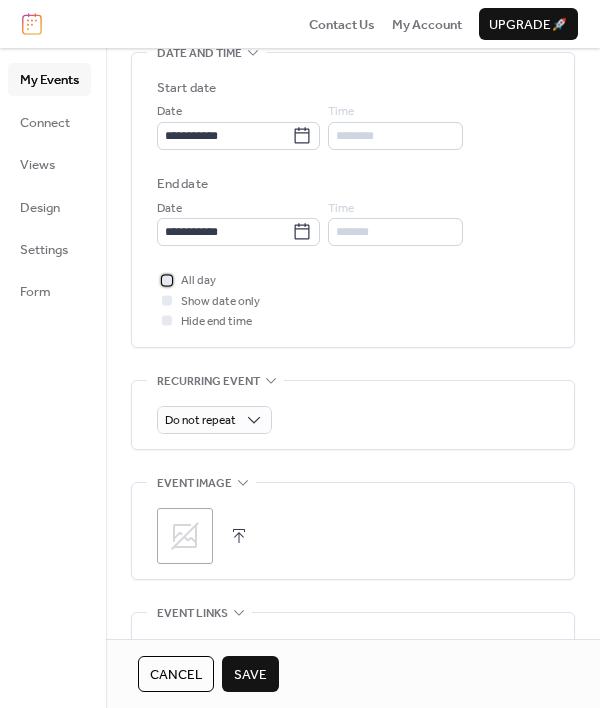 scroll, scrollTop: 625, scrollLeft: 0, axis: vertical 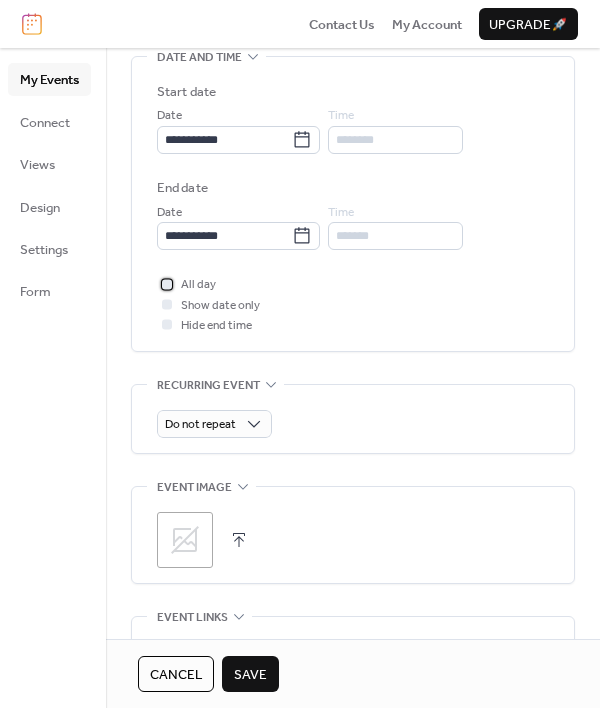 drag, startPoint x: 203, startPoint y: 286, endPoint x: 219, endPoint y: 290, distance: 16.492422 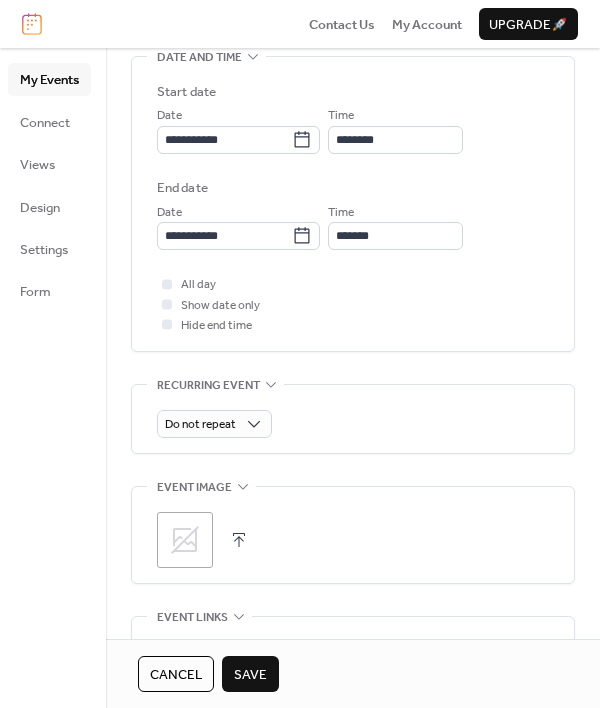 click on "All day Show date only Hide end time" at bounding box center (353, 304) 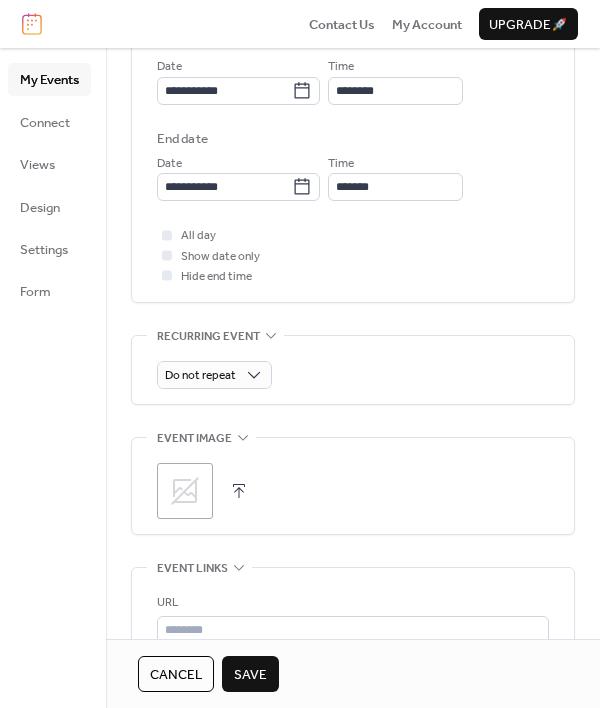 scroll, scrollTop: 683, scrollLeft: 0, axis: vertical 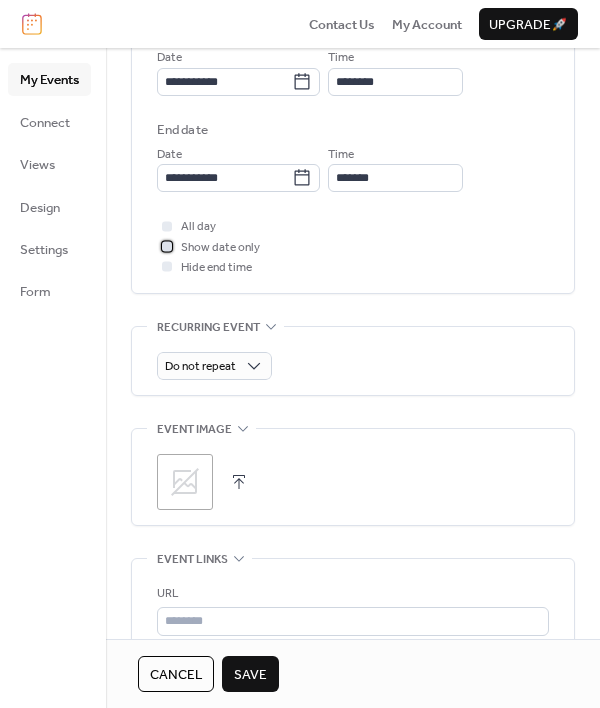 click on "Show date only" at bounding box center [220, 248] 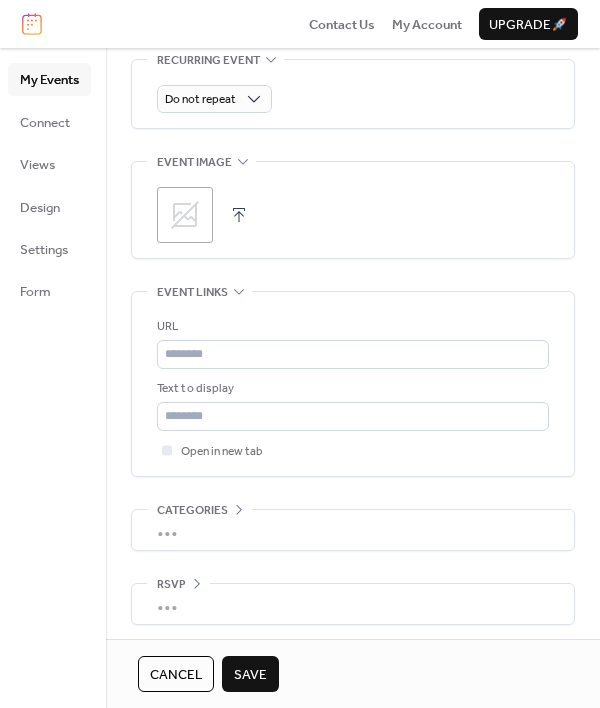scroll, scrollTop: 956, scrollLeft: 0, axis: vertical 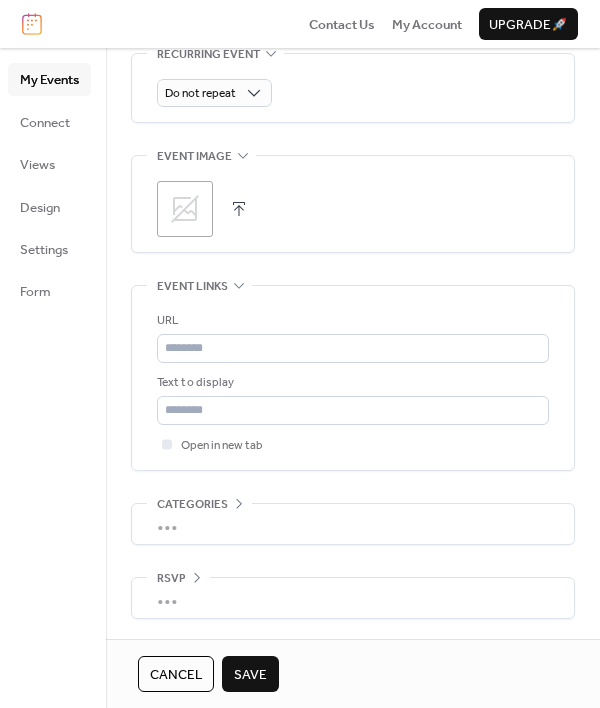 click on "Save" at bounding box center (250, 675) 